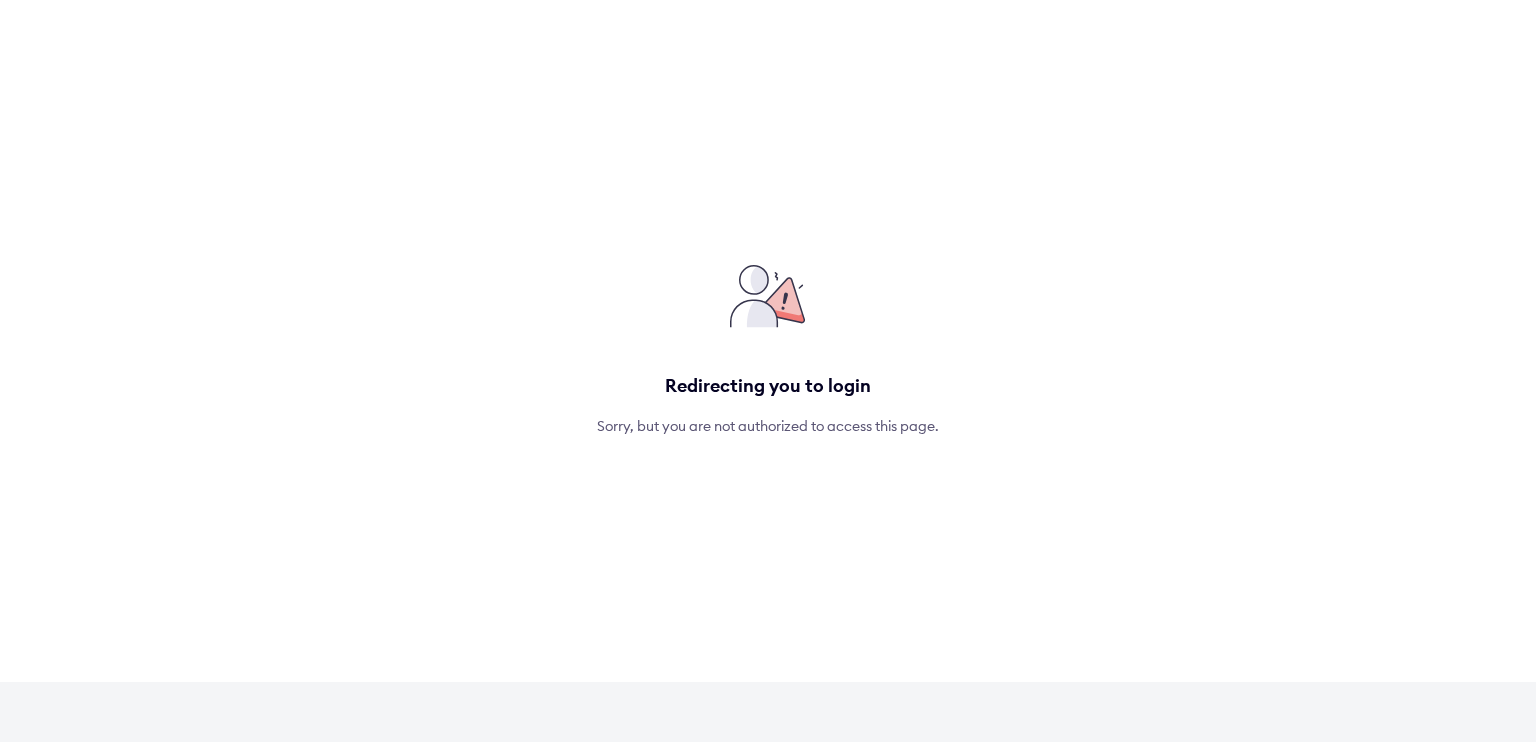 scroll, scrollTop: 0, scrollLeft: 0, axis: both 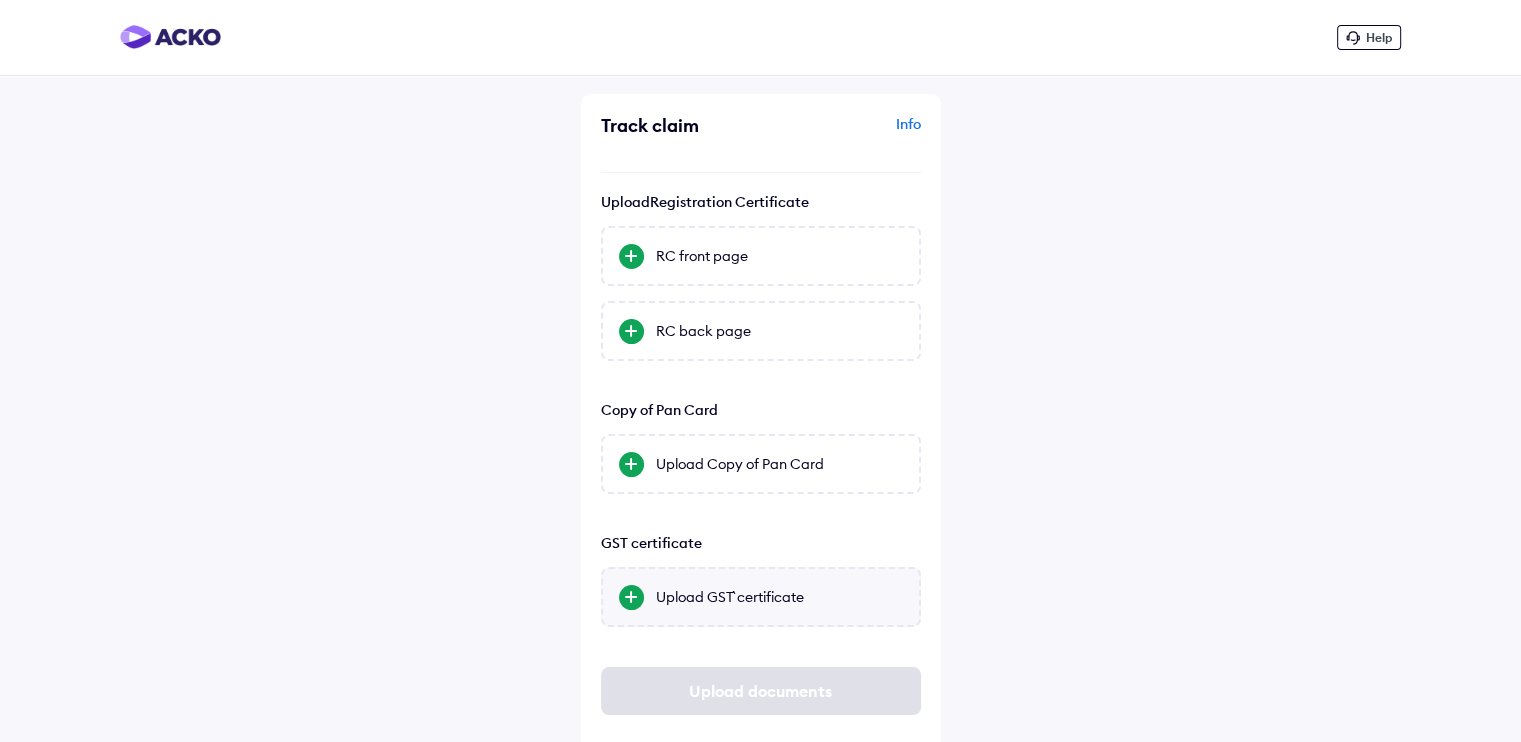click on "Upload GST` certificate" at bounding box center [761, 597] 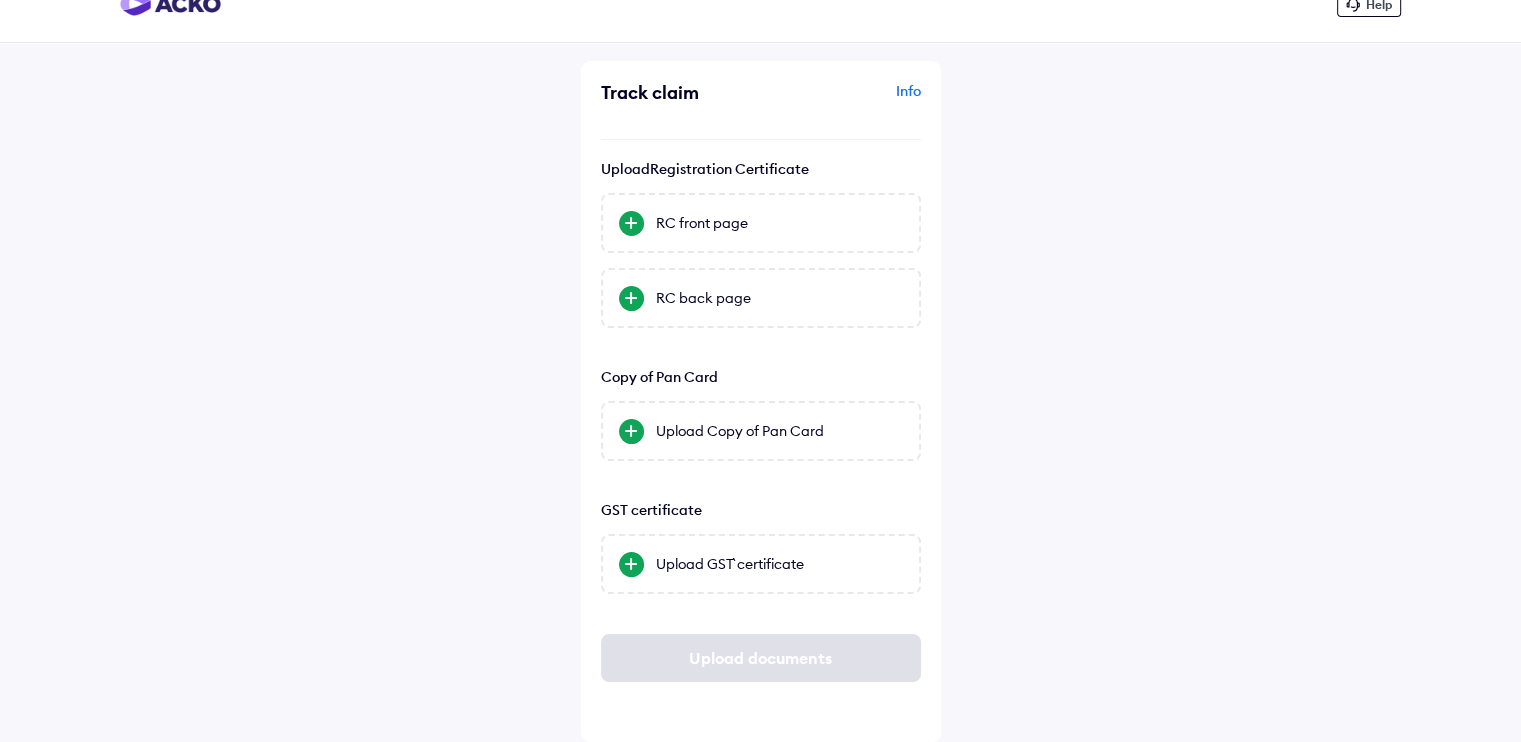 scroll, scrollTop: 0, scrollLeft: 0, axis: both 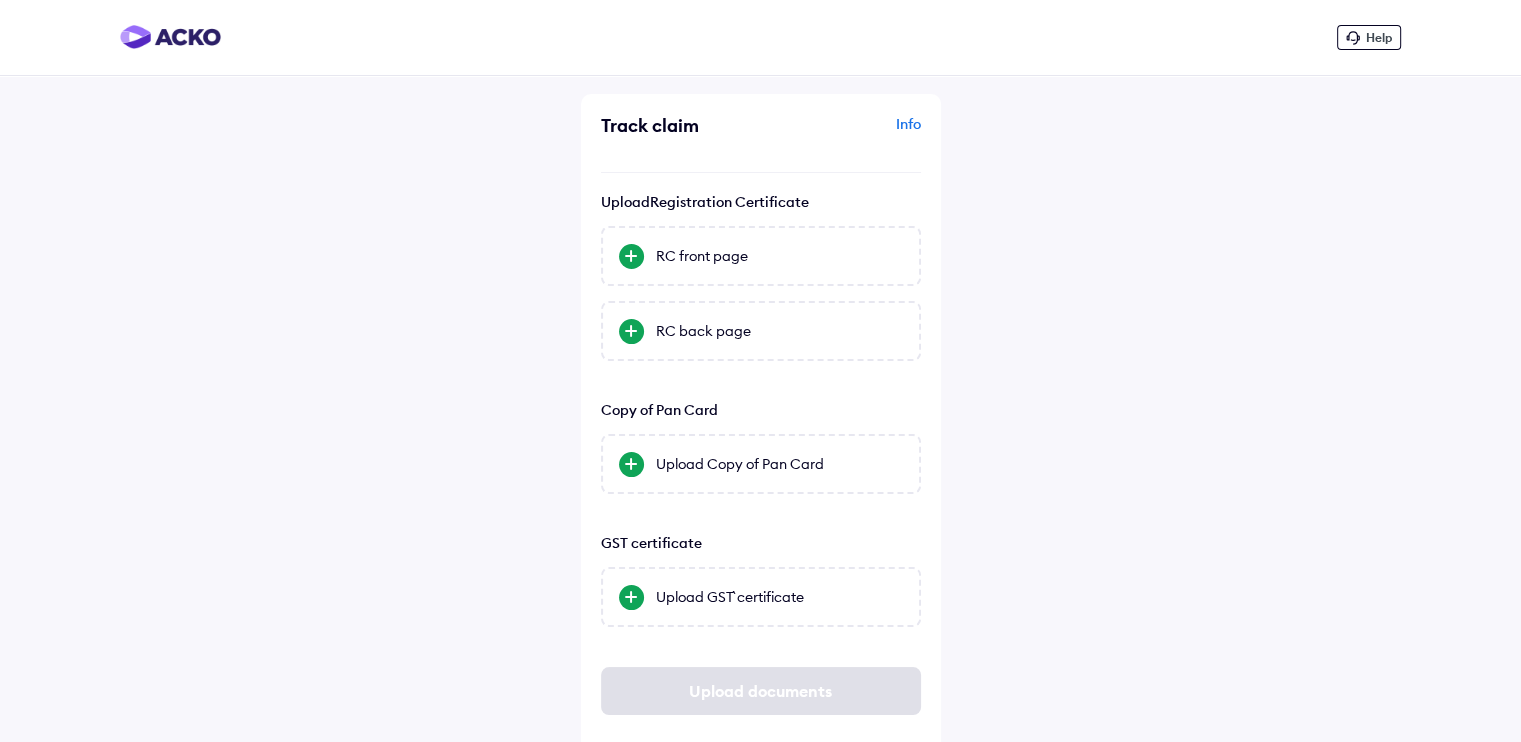 click on "Info" at bounding box center [843, 133] 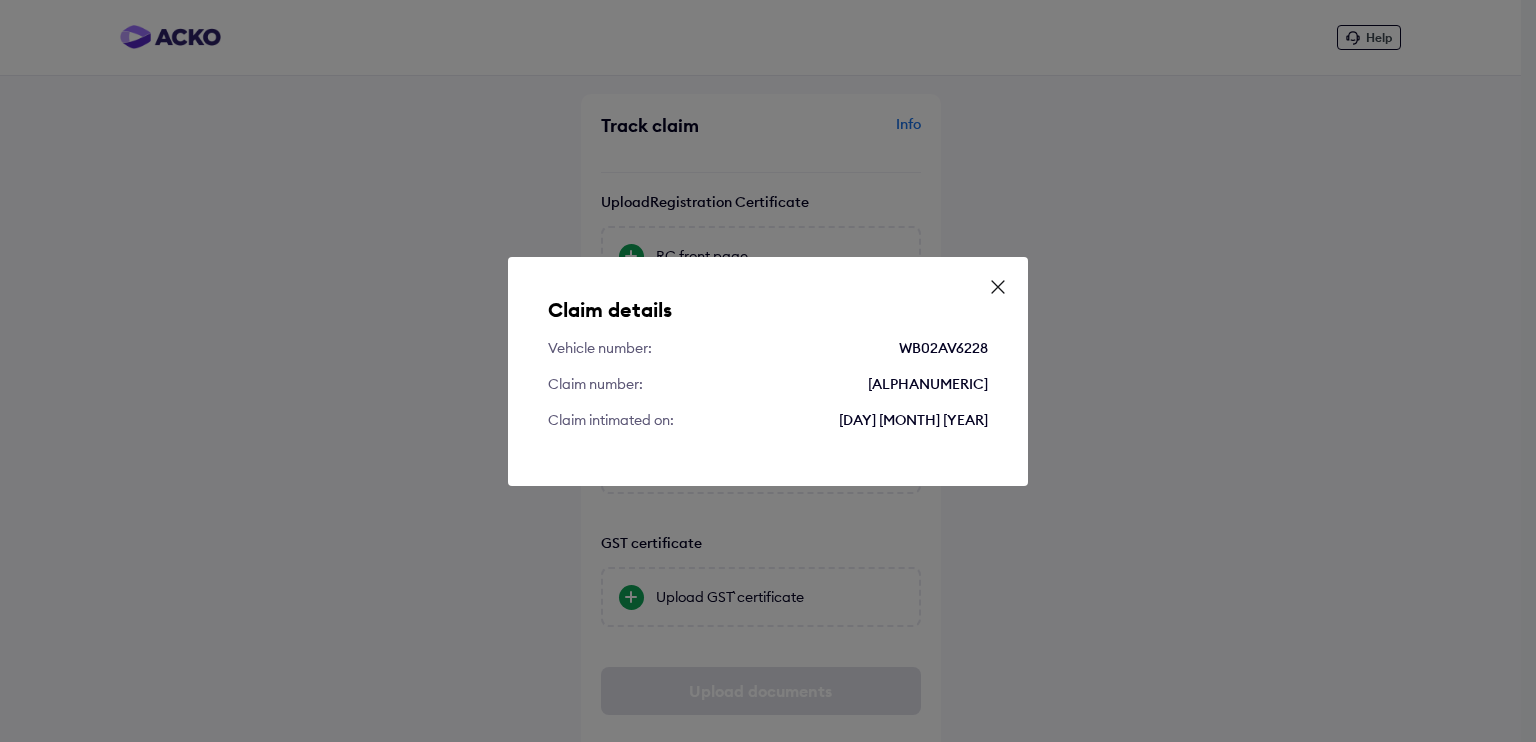 click 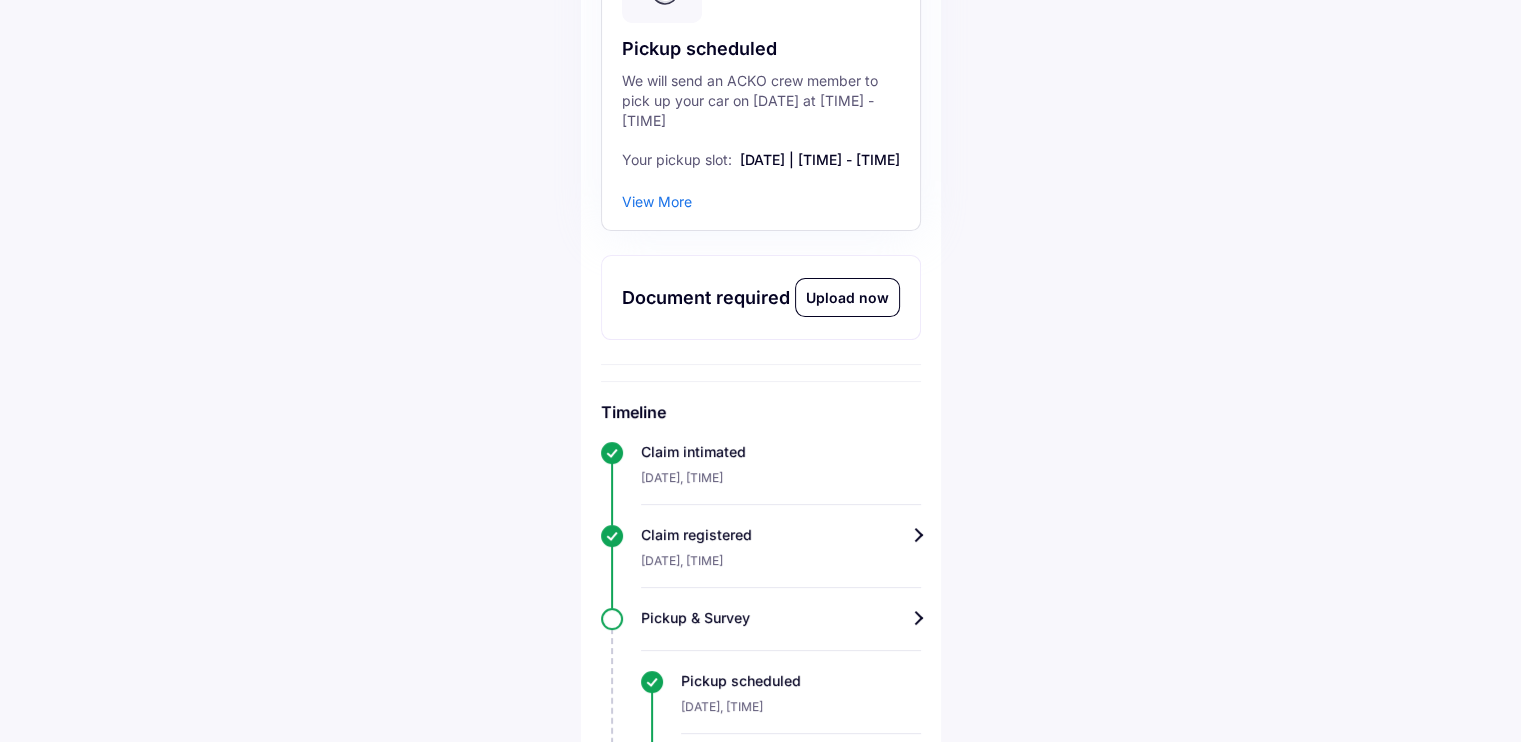 scroll, scrollTop: 373, scrollLeft: 0, axis: vertical 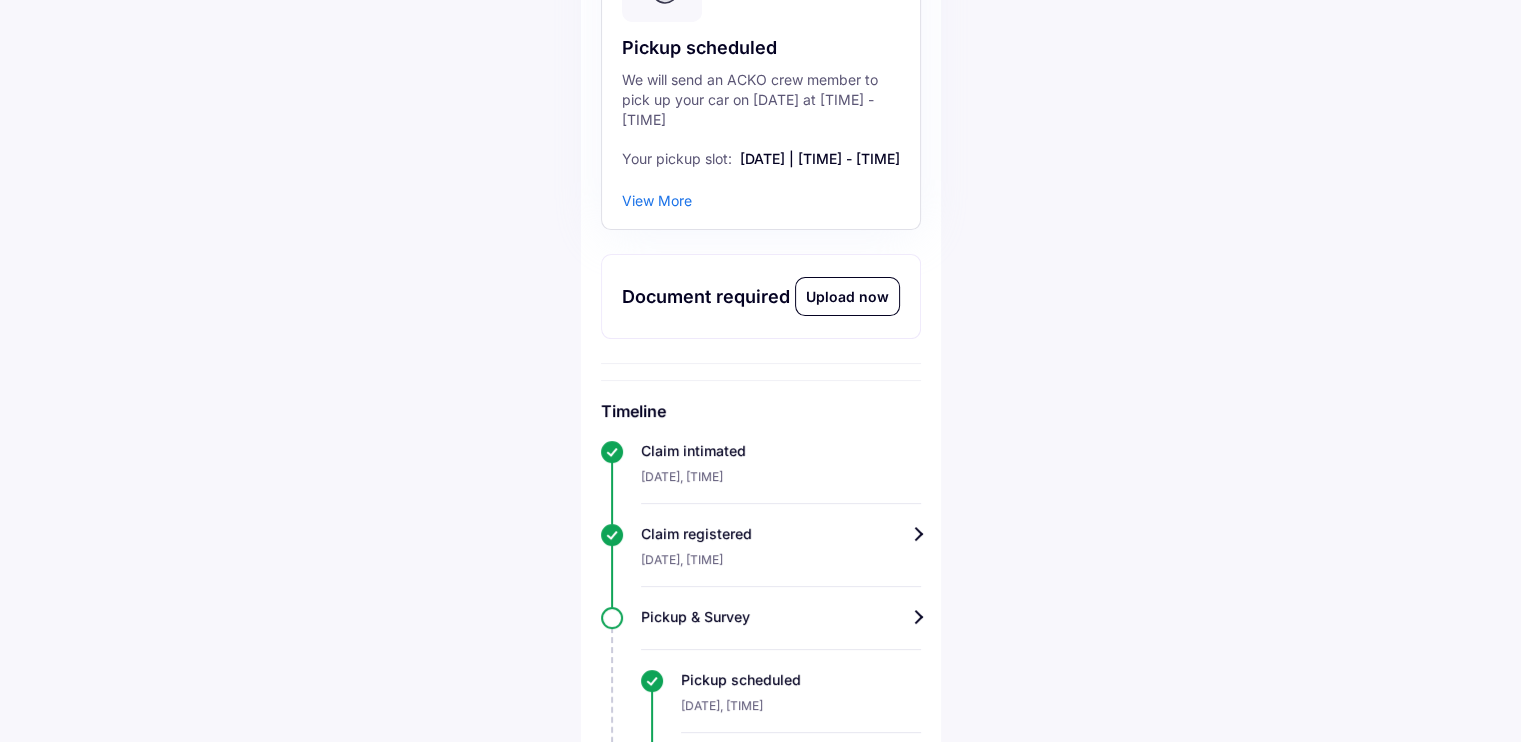 click on "Upload now" at bounding box center (847, 296) 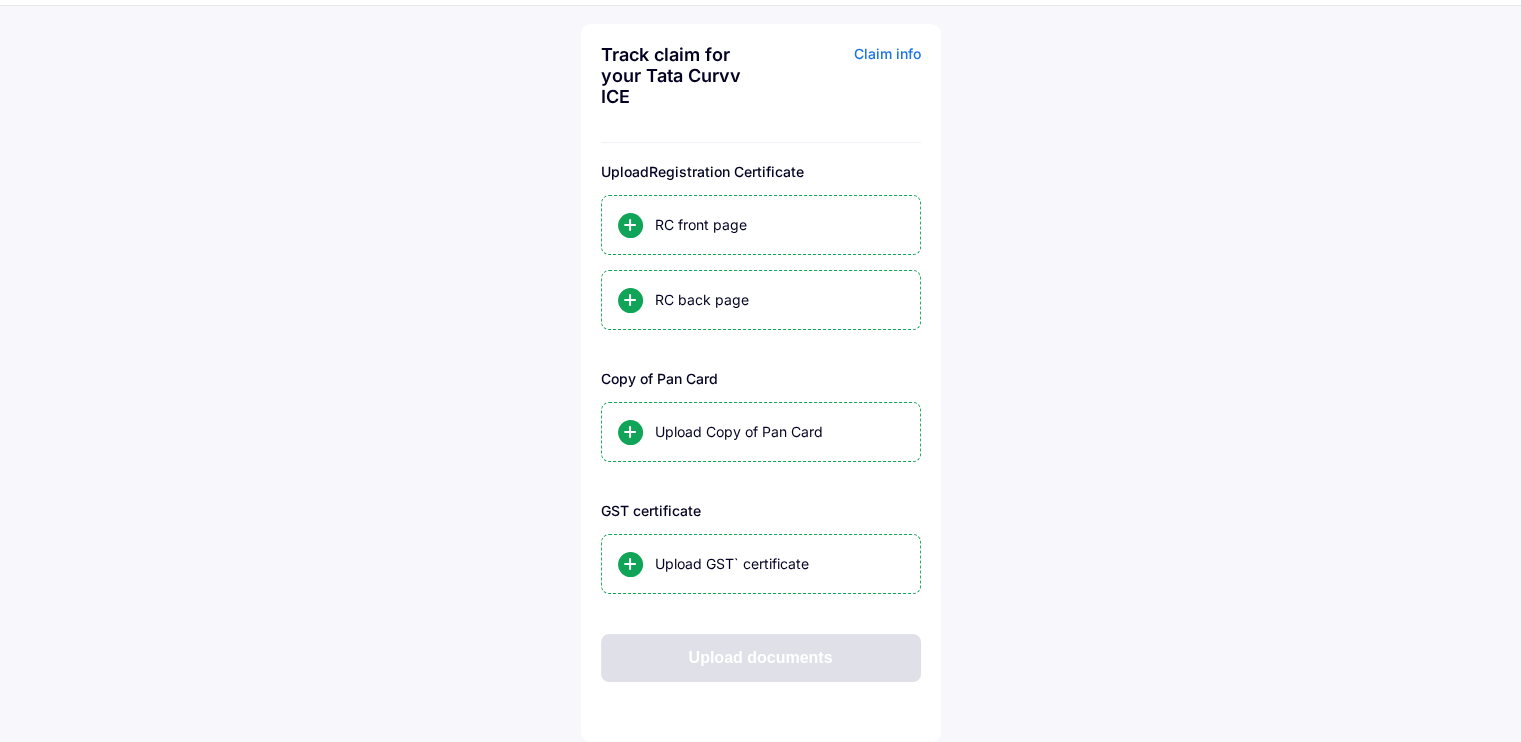 scroll, scrollTop: 0, scrollLeft: 0, axis: both 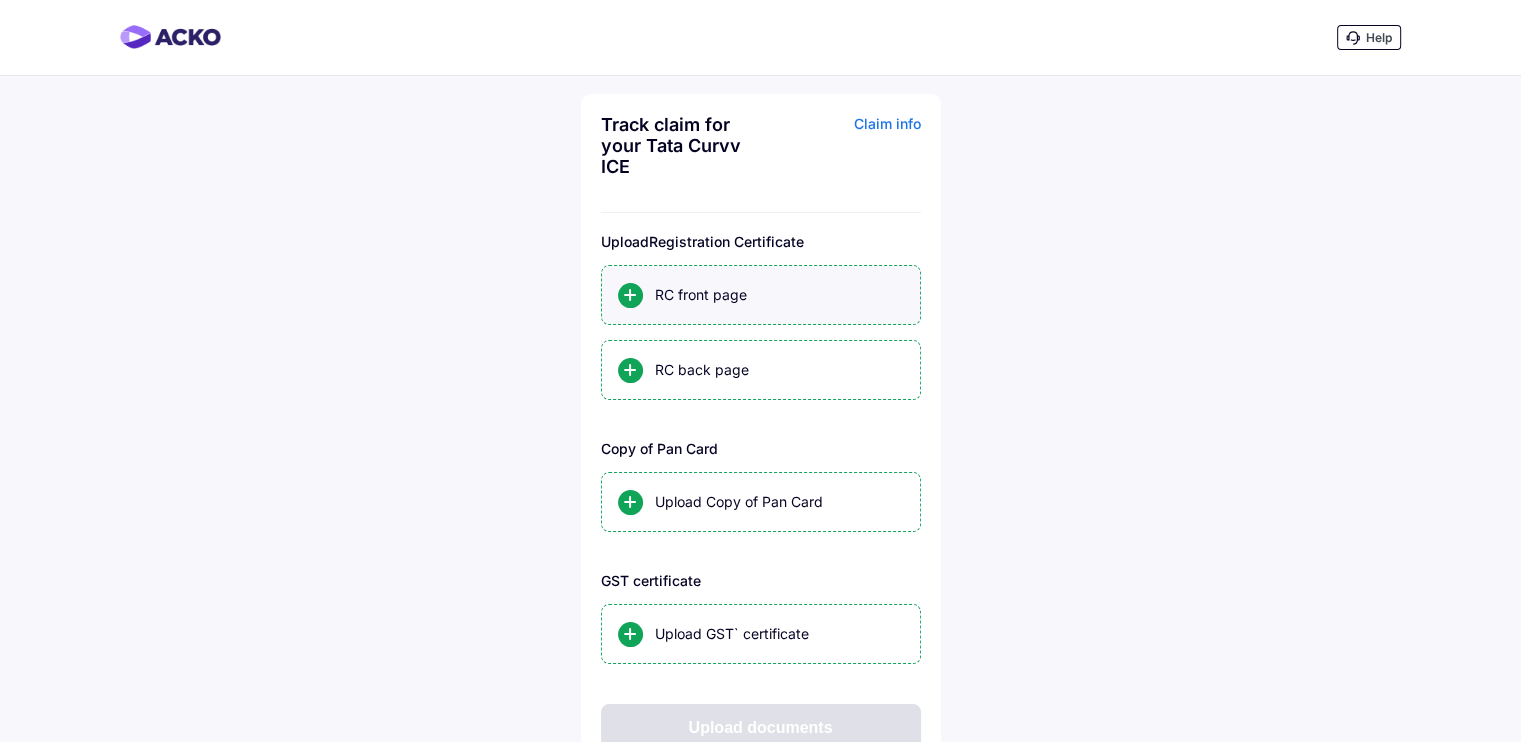 click on "RC front page" at bounding box center [779, 295] 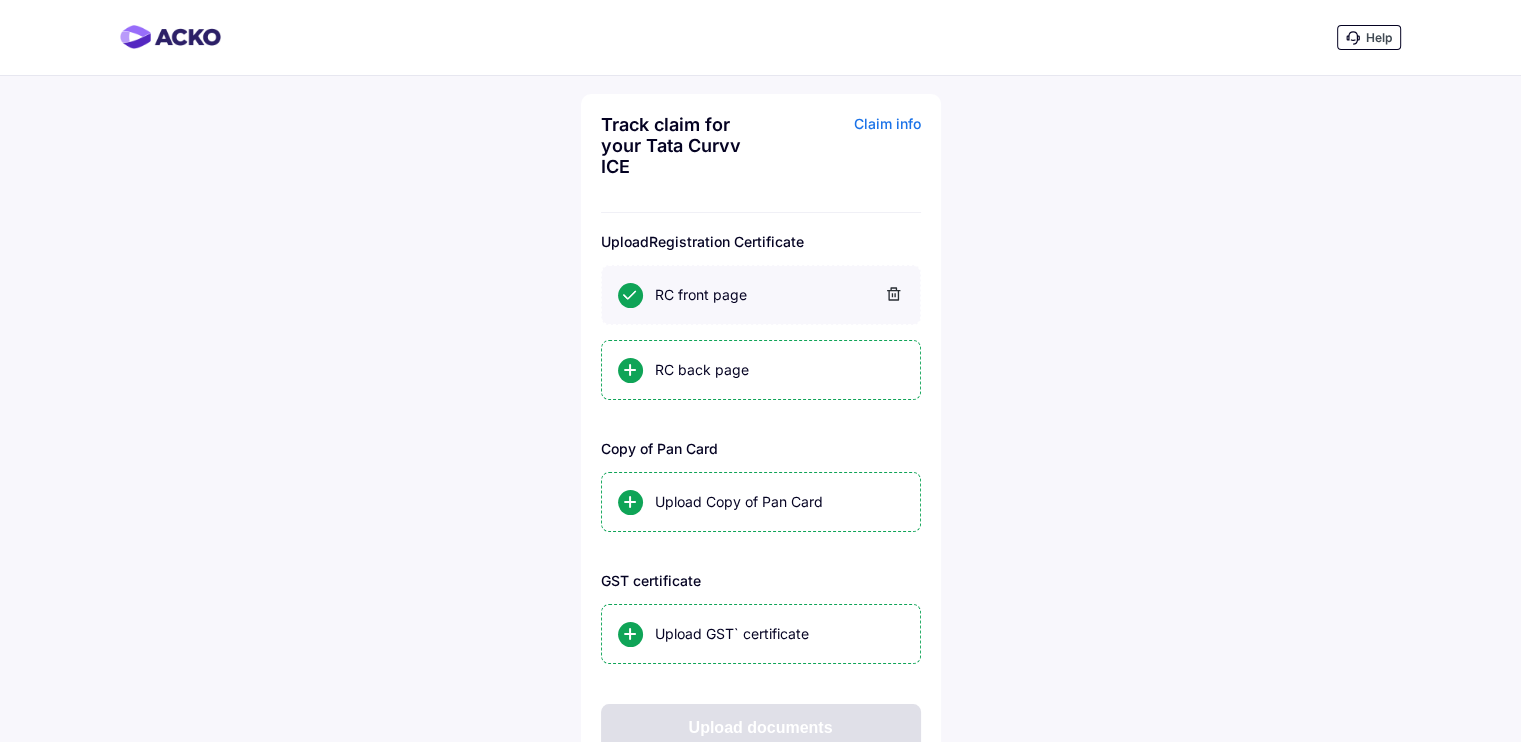 click on "RC front page" at bounding box center (779, 295) 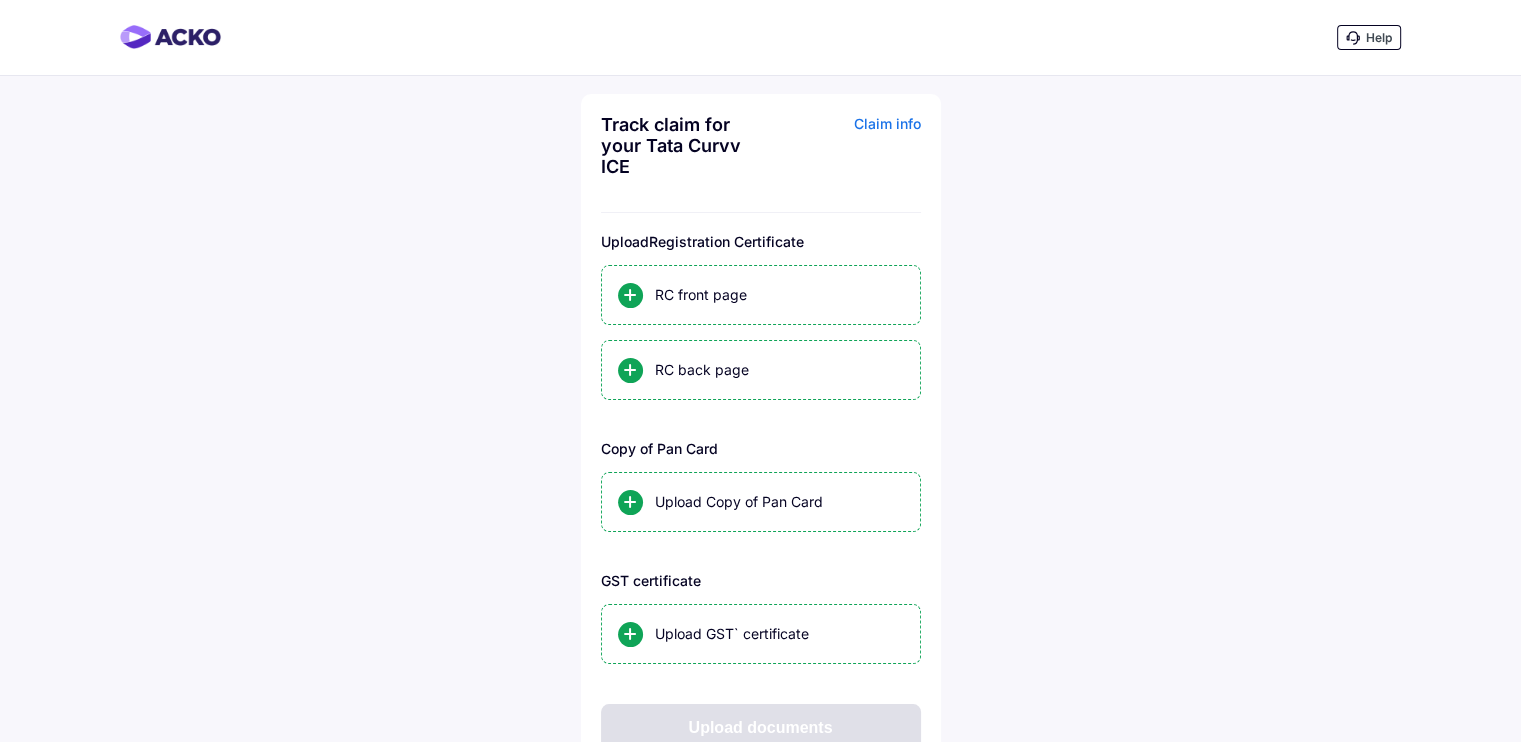 scroll, scrollTop: 70, scrollLeft: 0, axis: vertical 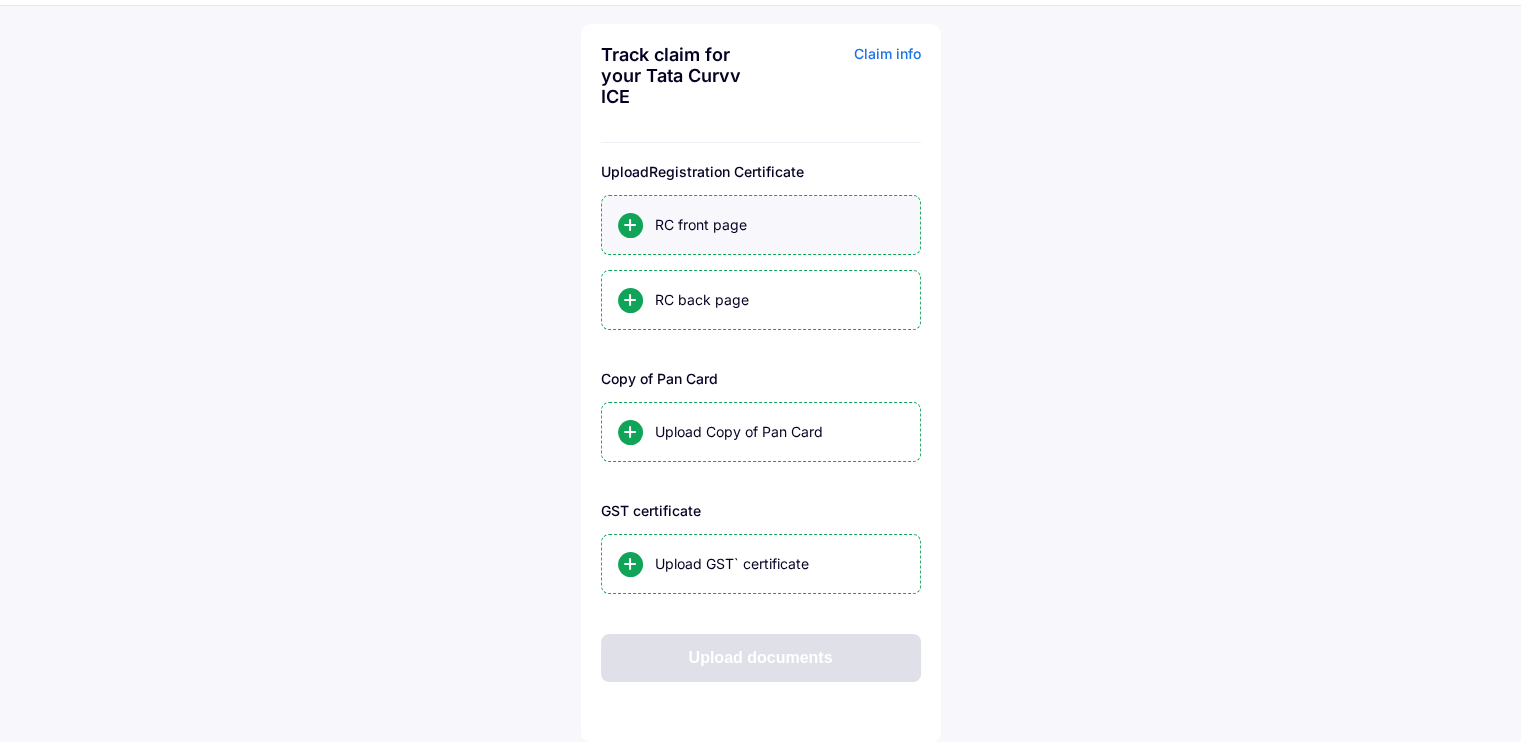 click on "RC front page" at bounding box center (779, 225) 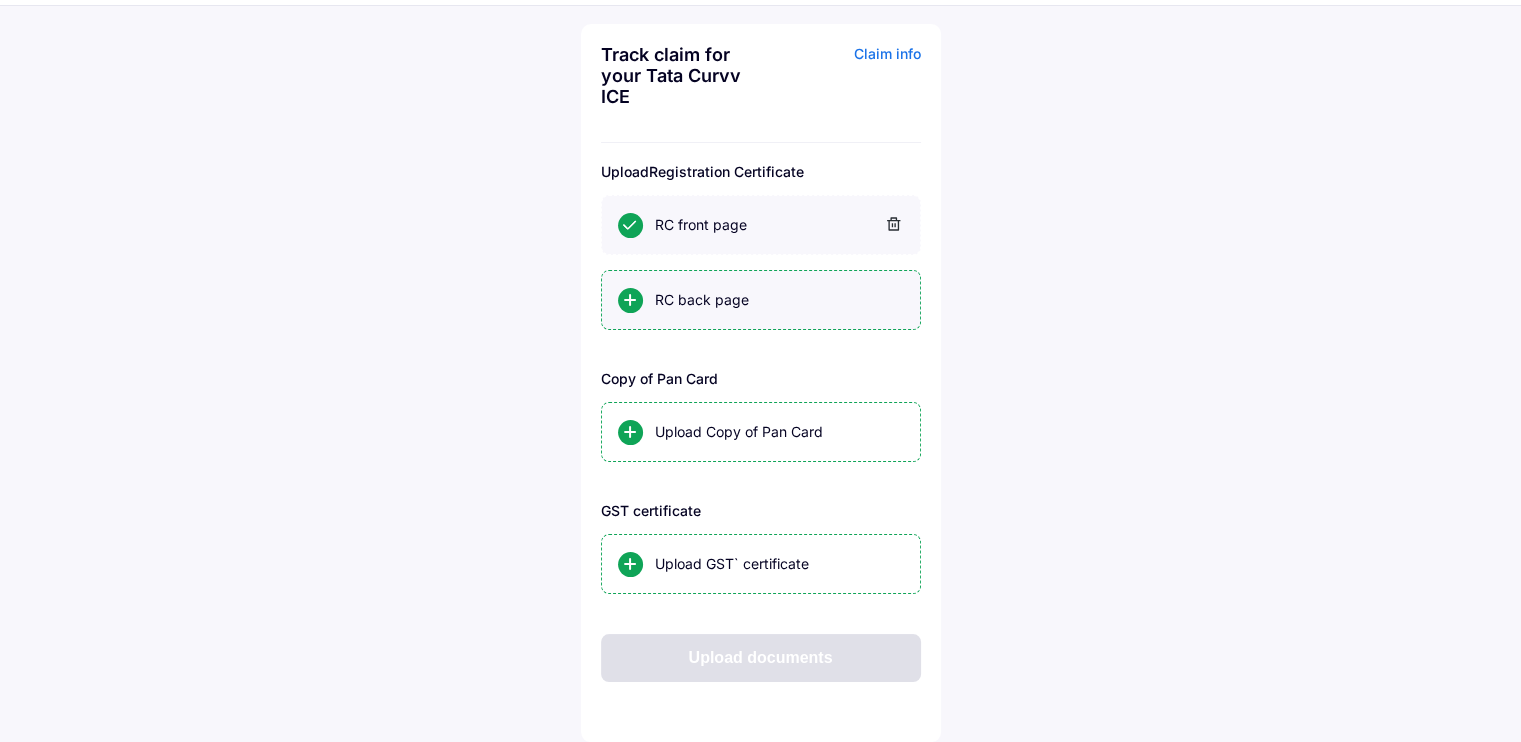 click on "RC back page" at bounding box center (779, 300) 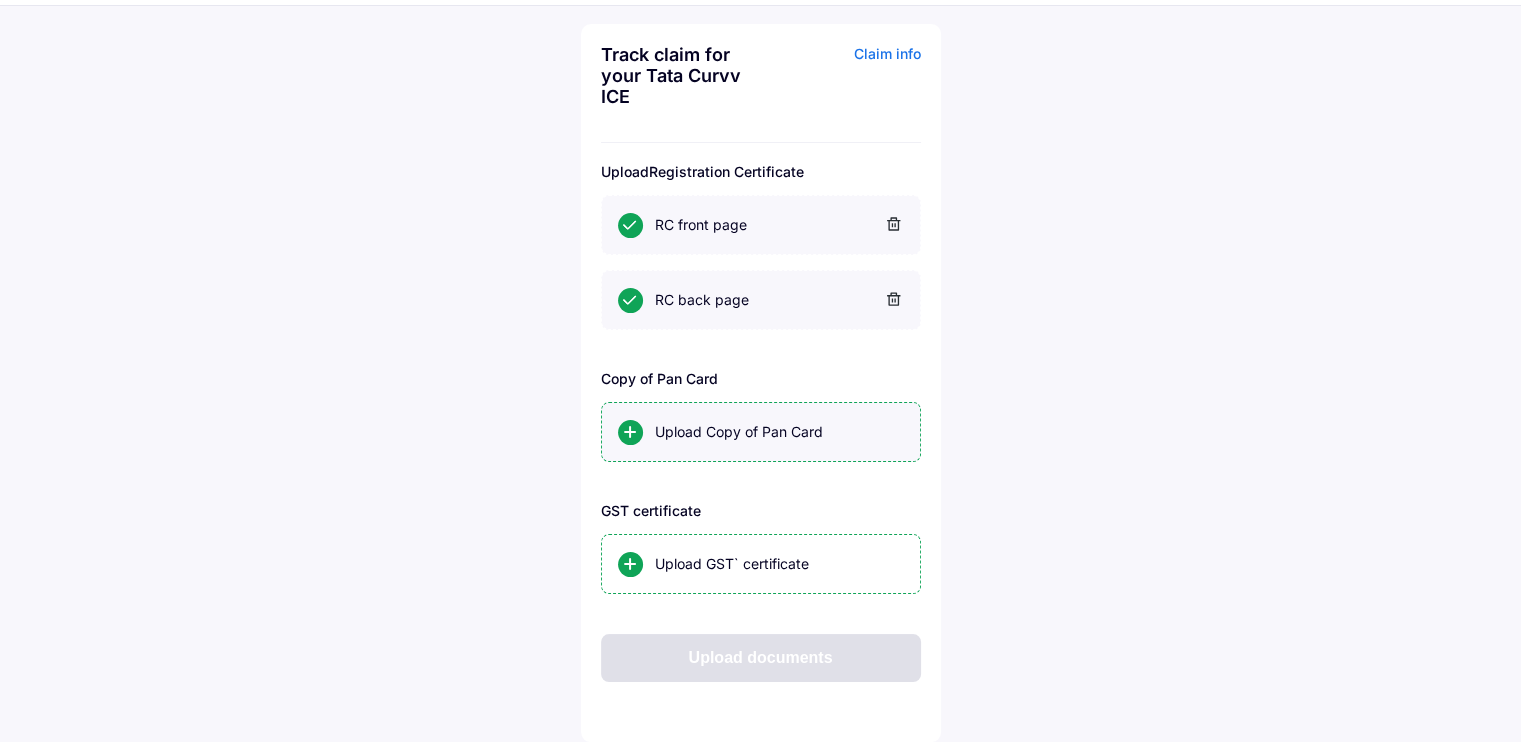 click on "Upload Copy of Pan Card" at bounding box center (761, 432) 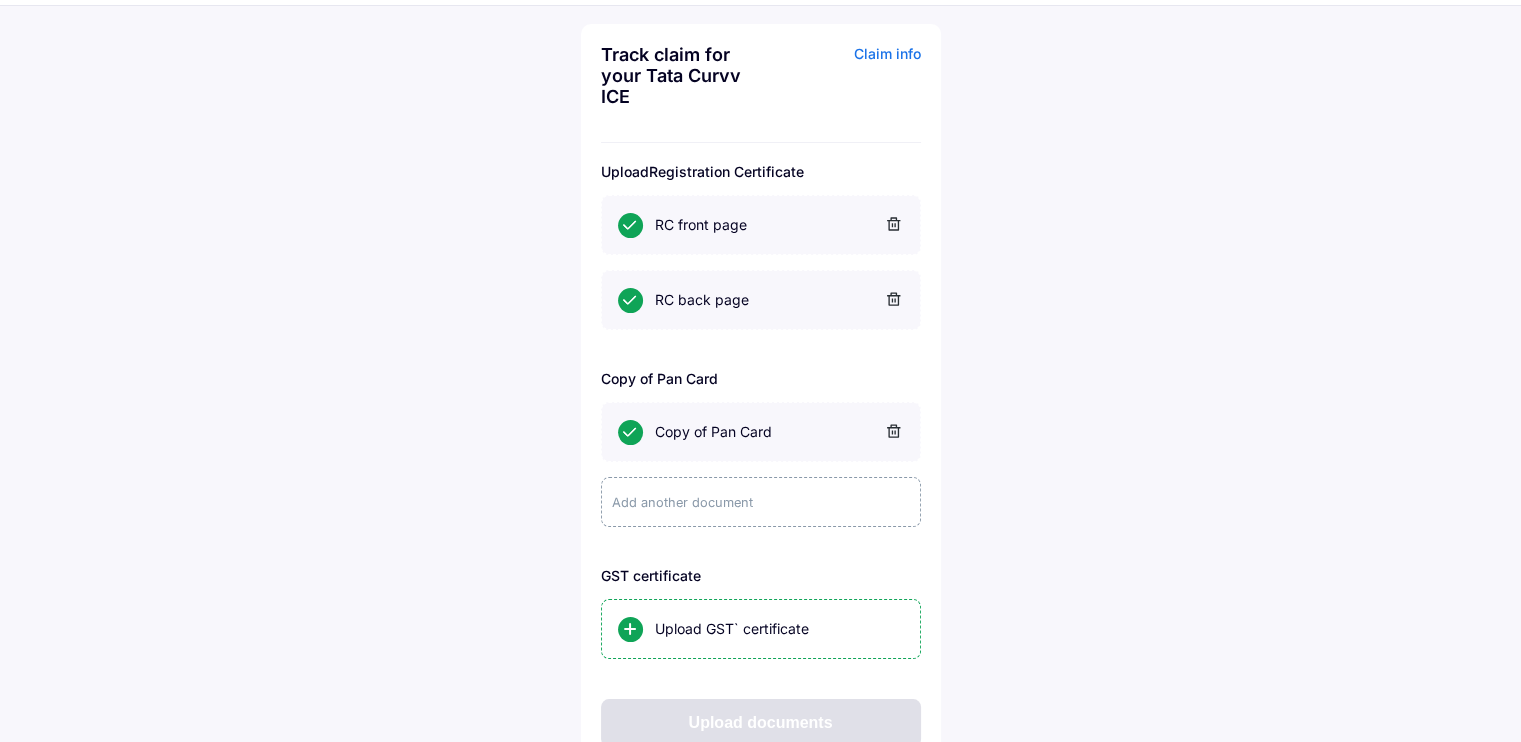 scroll, scrollTop: 136, scrollLeft: 0, axis: vertical 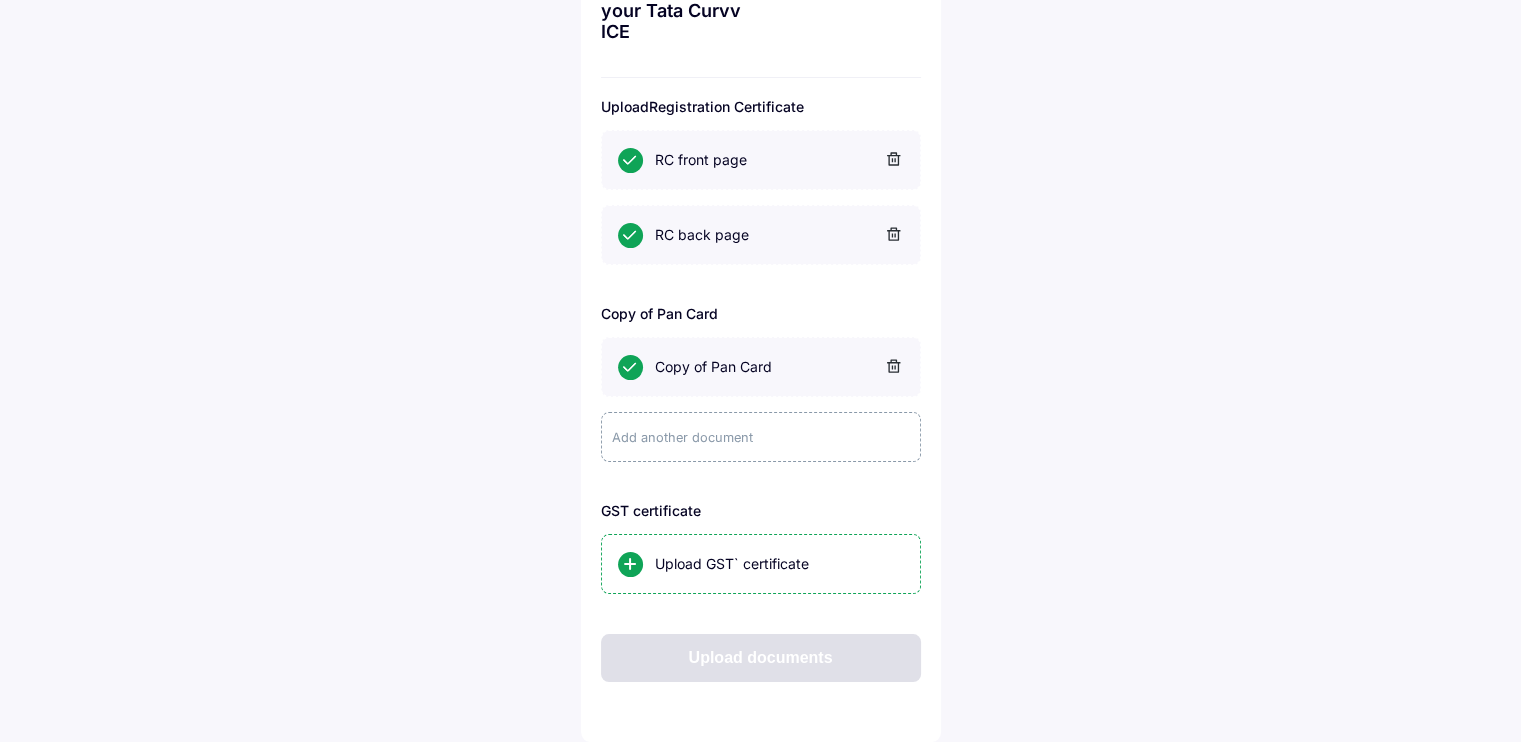 click on "Add another document" 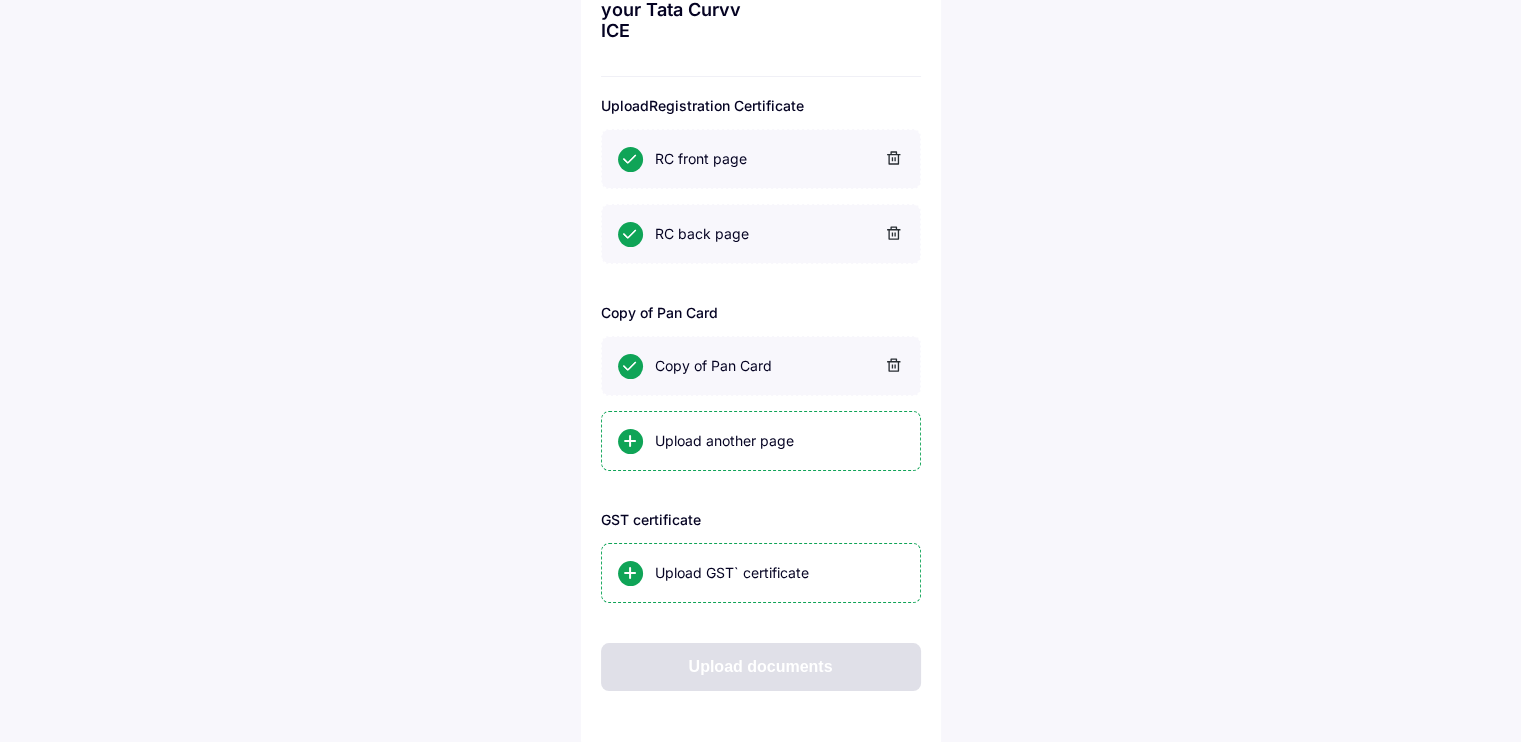 click on "Upload another page" at bounding box center [779, 441] 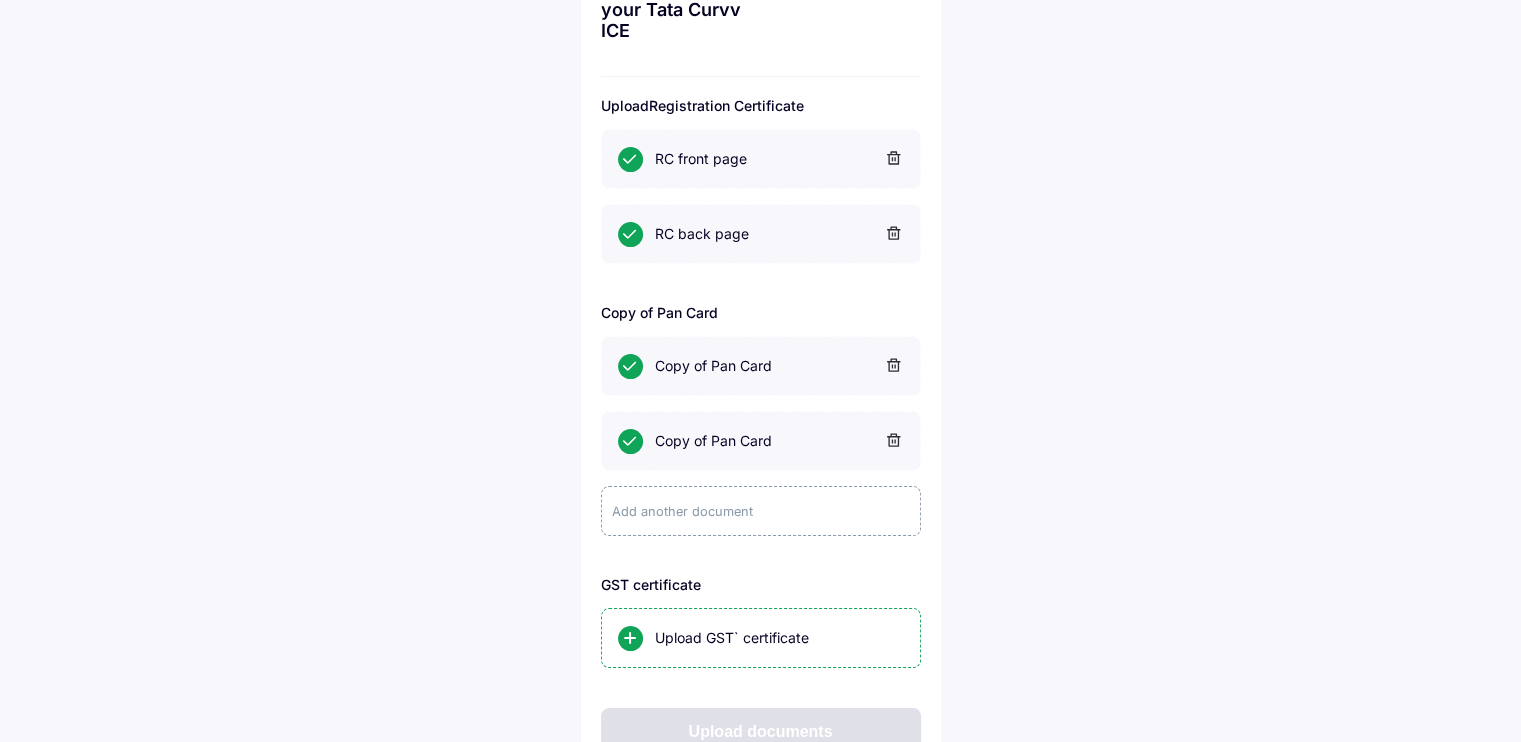 click 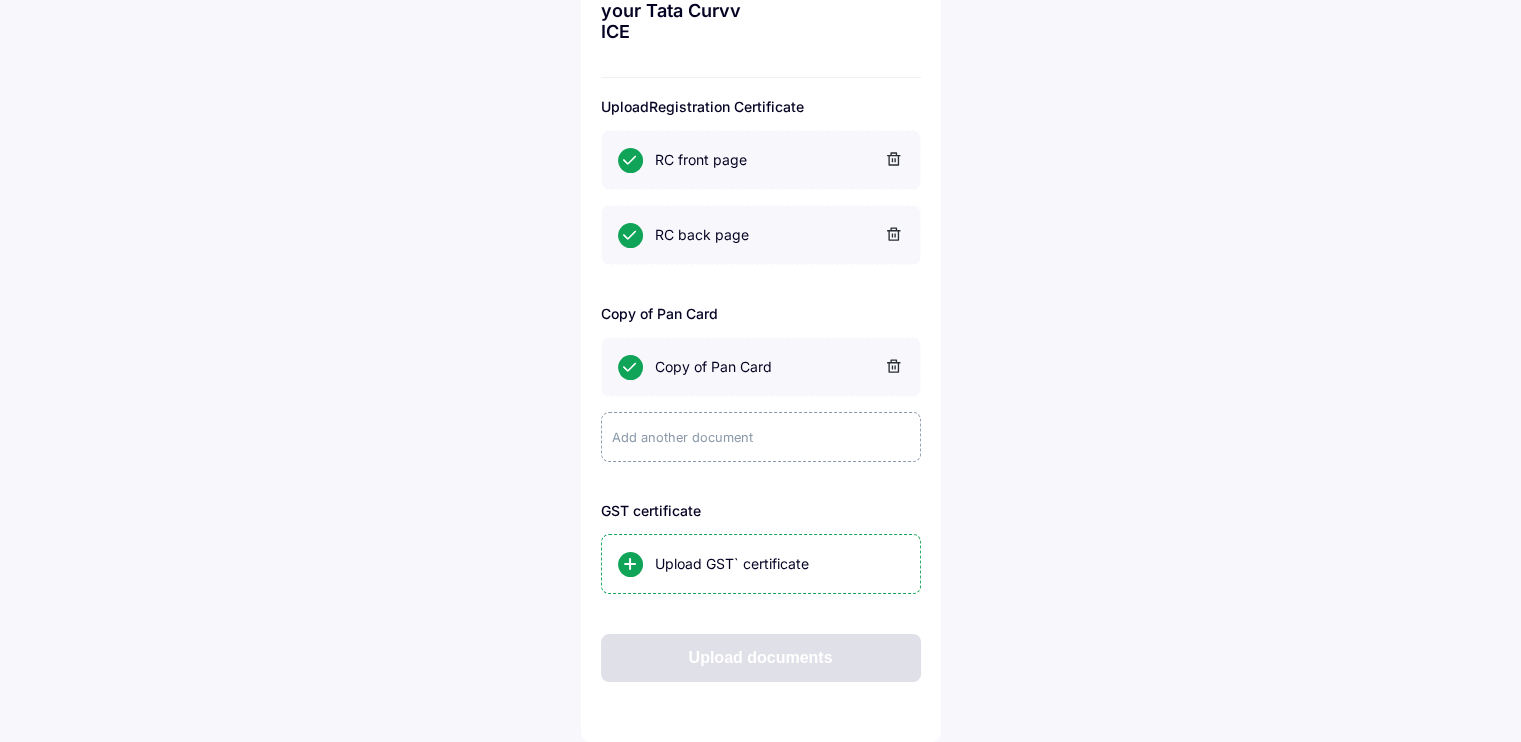 scroll, scrollTop: 0, scrollLeft: 0, axis: both 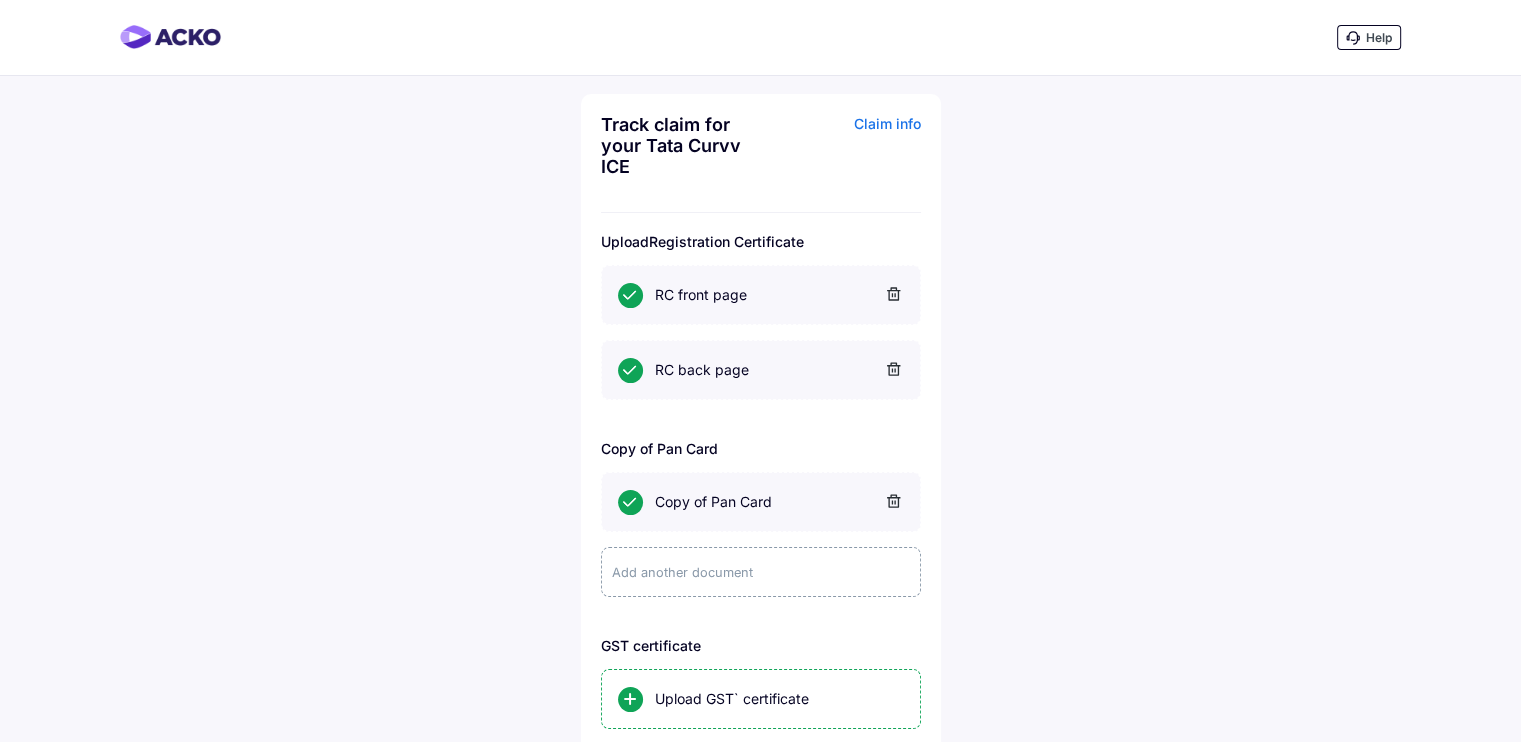 click on "Help" at bounding box center (1379, 37) 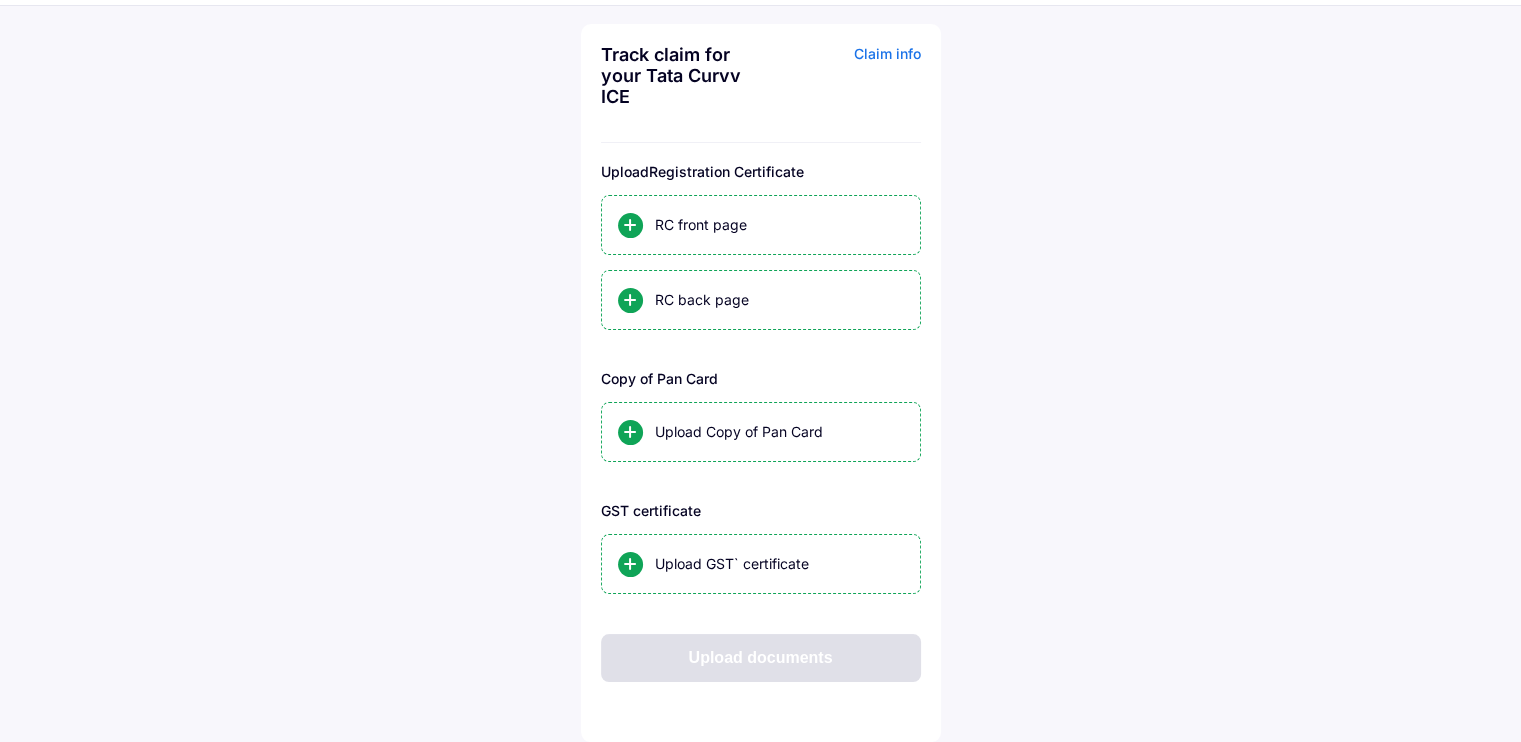 scroll, scrollTop: 0, scrollLeft: 0, axis: both 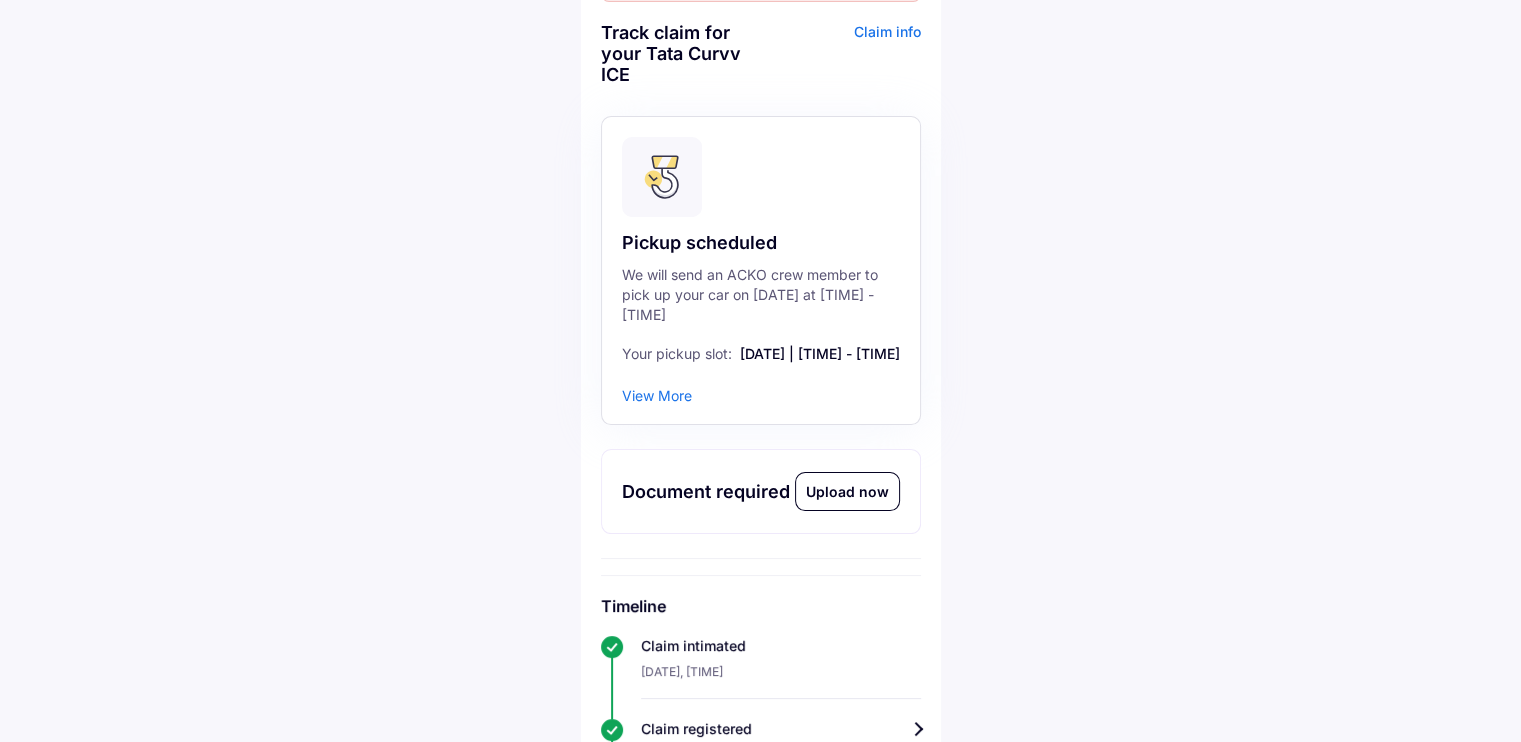 click on "View More" at bounding box center (657, 395) 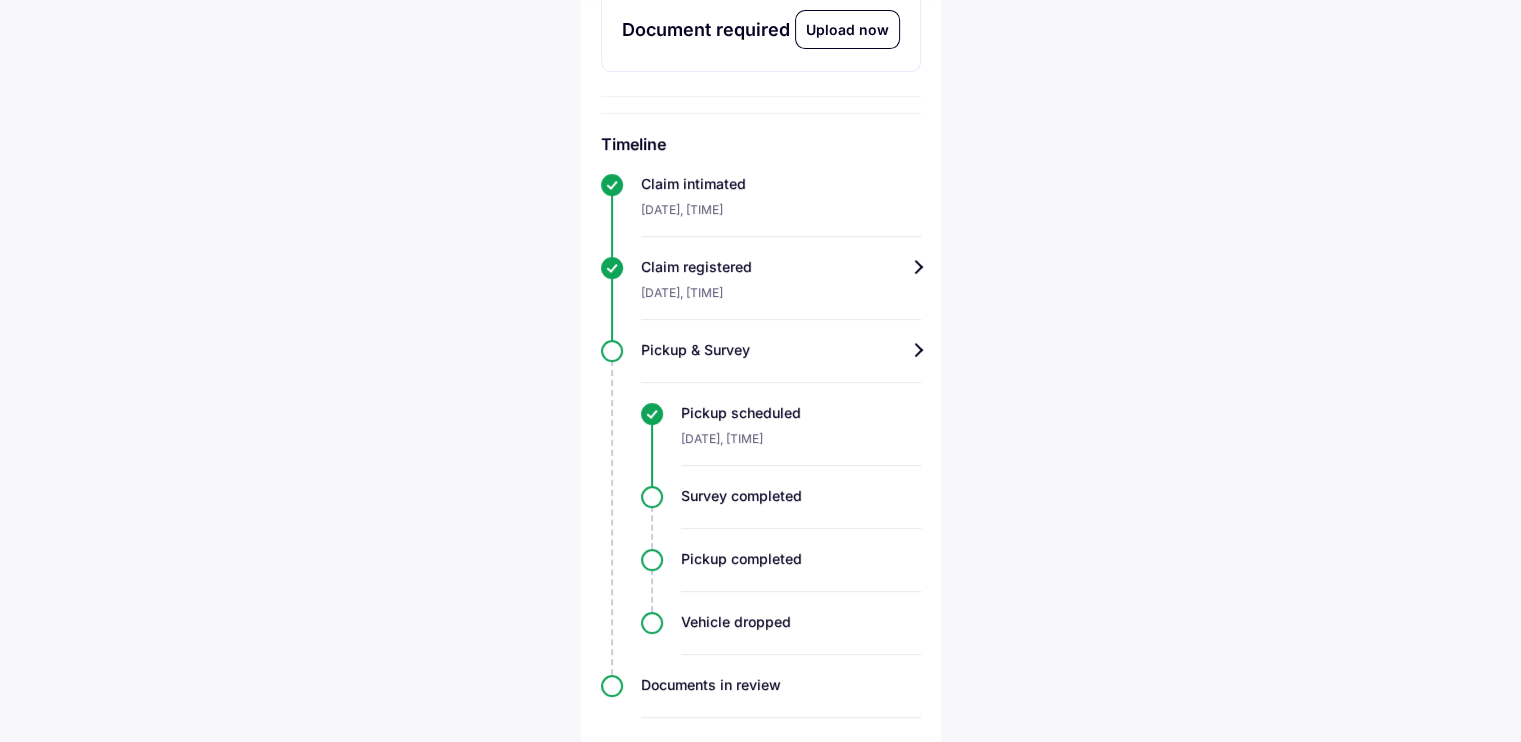 scroll, scrollTop: 669, scrollLeft: 0, axis: vertical 